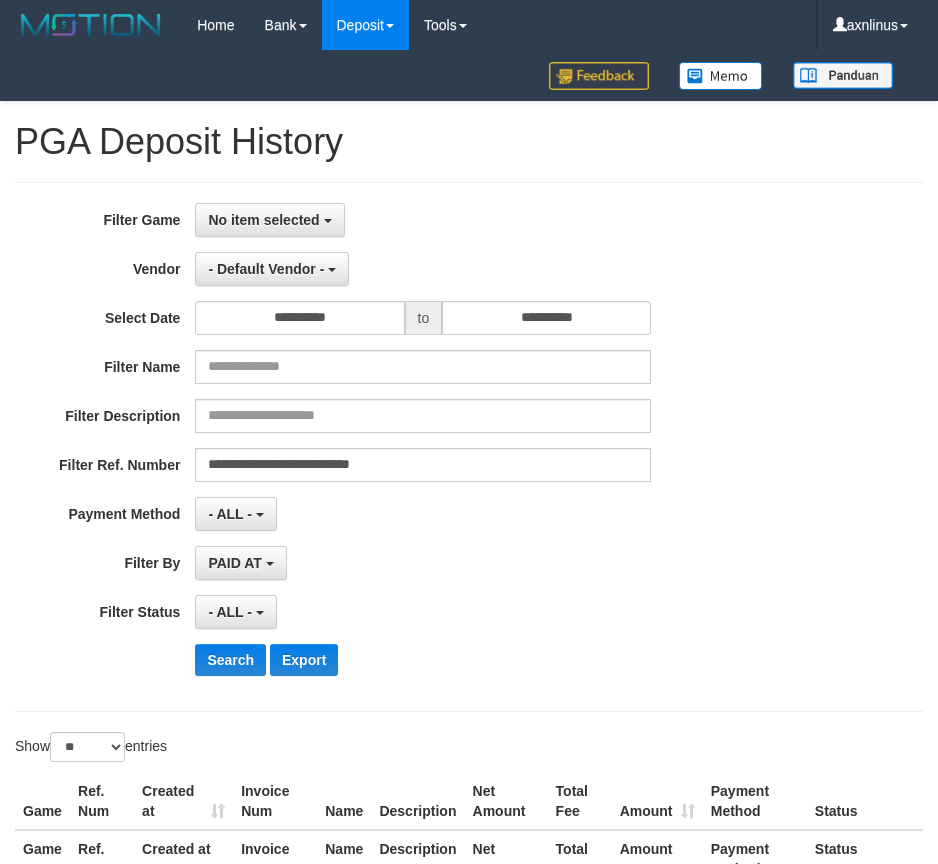 select on "**********" 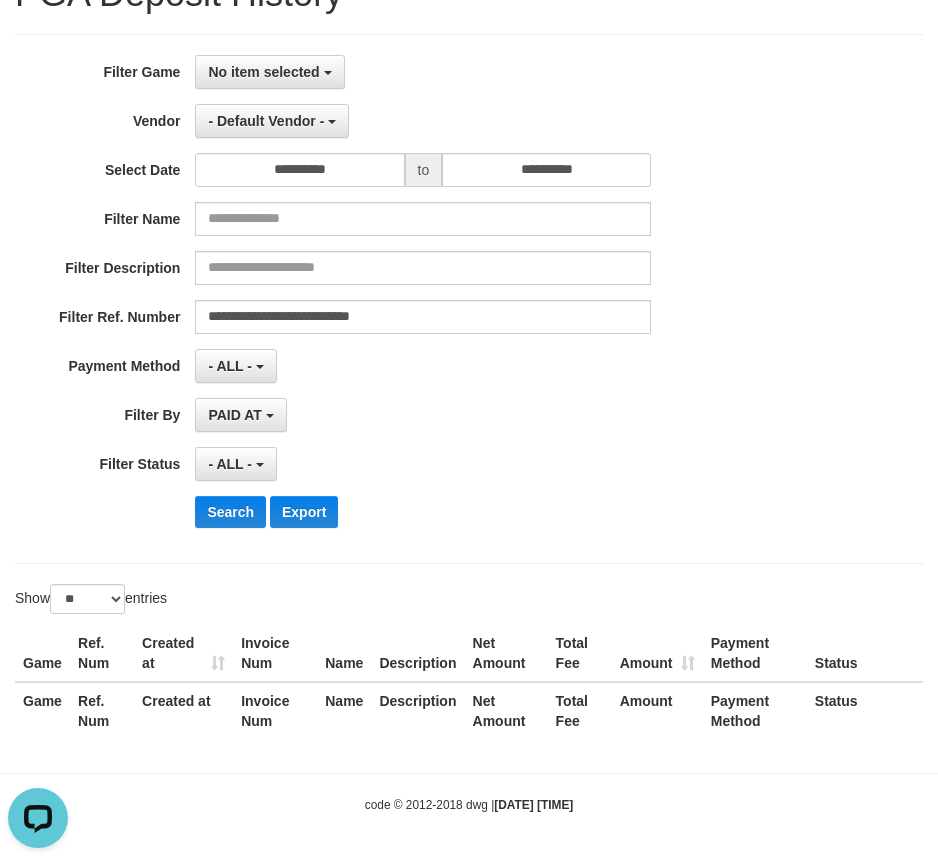 scroll, scrollTop: 0, scrollLeft: 0, axis: both 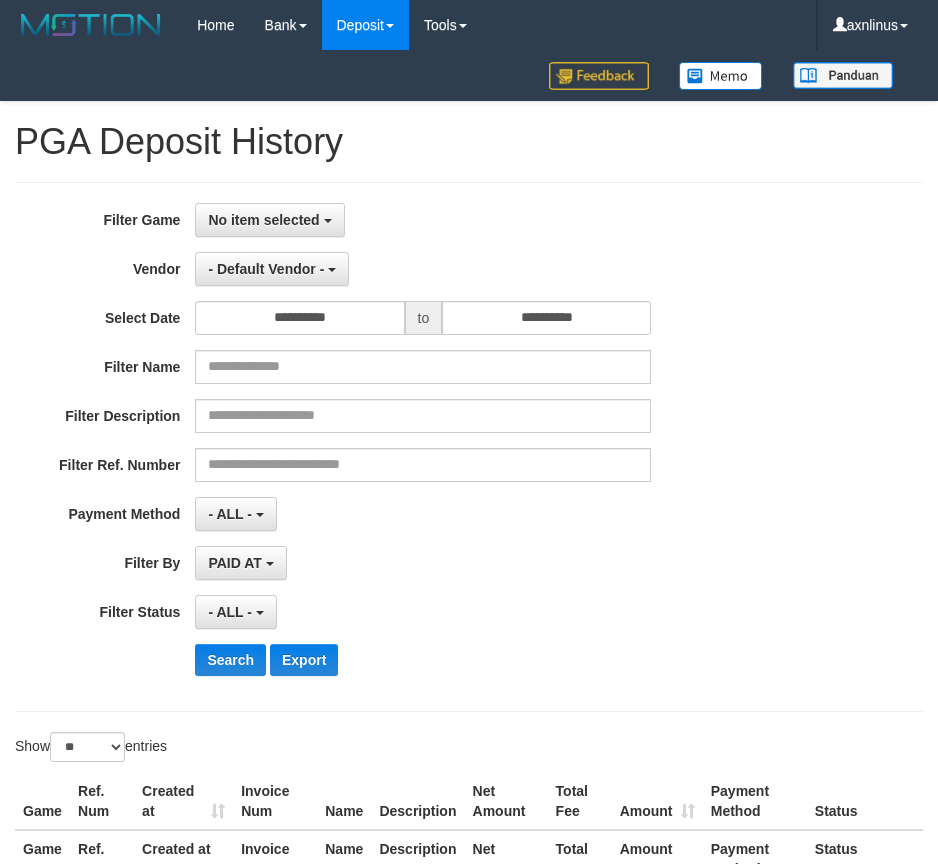 select 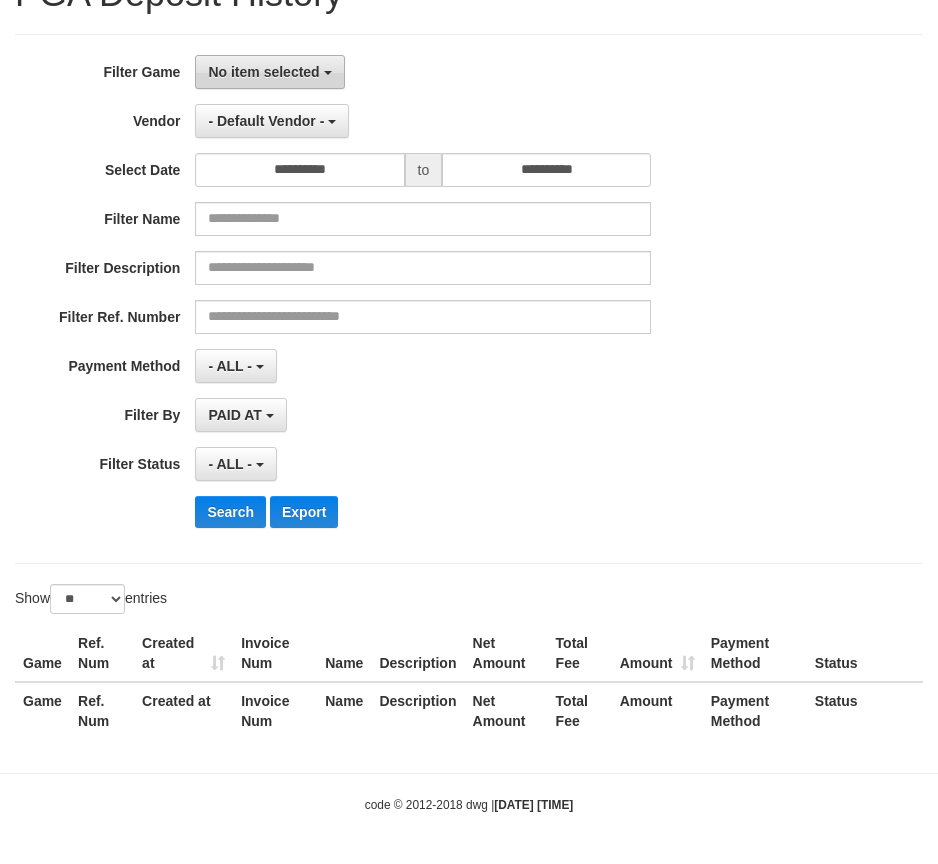 click on "No item selected" at bounding box center (263, 72) 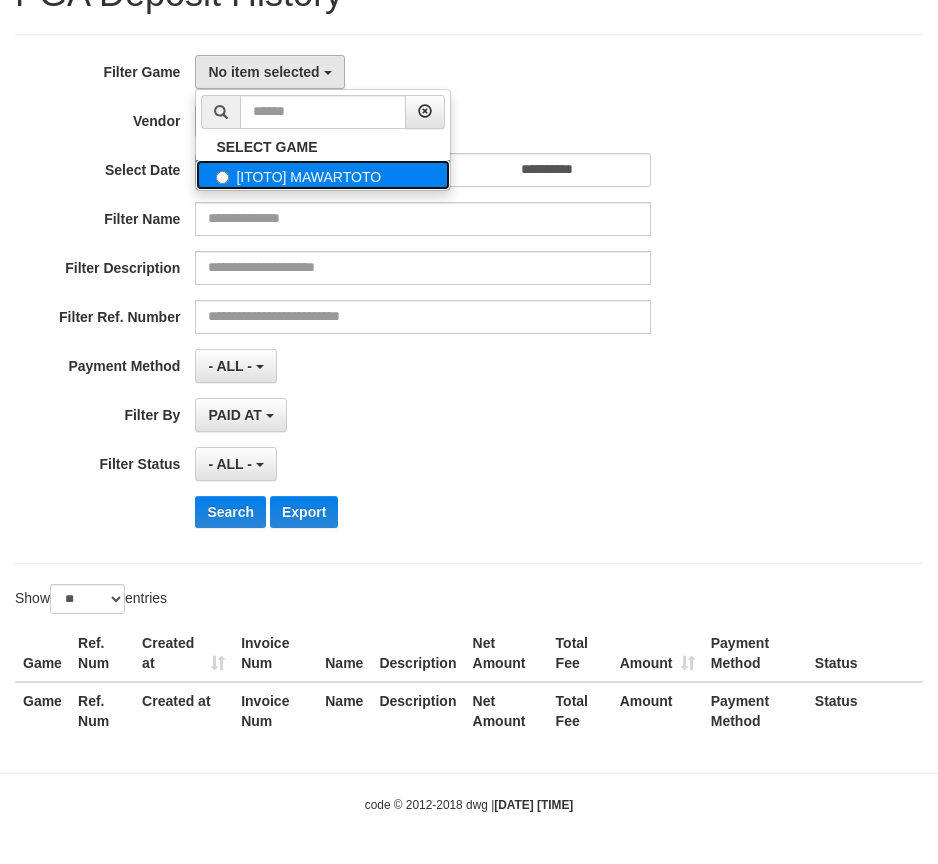 click on "[ITOTO] MAWARTOTO" at bounding box center (323, 175) 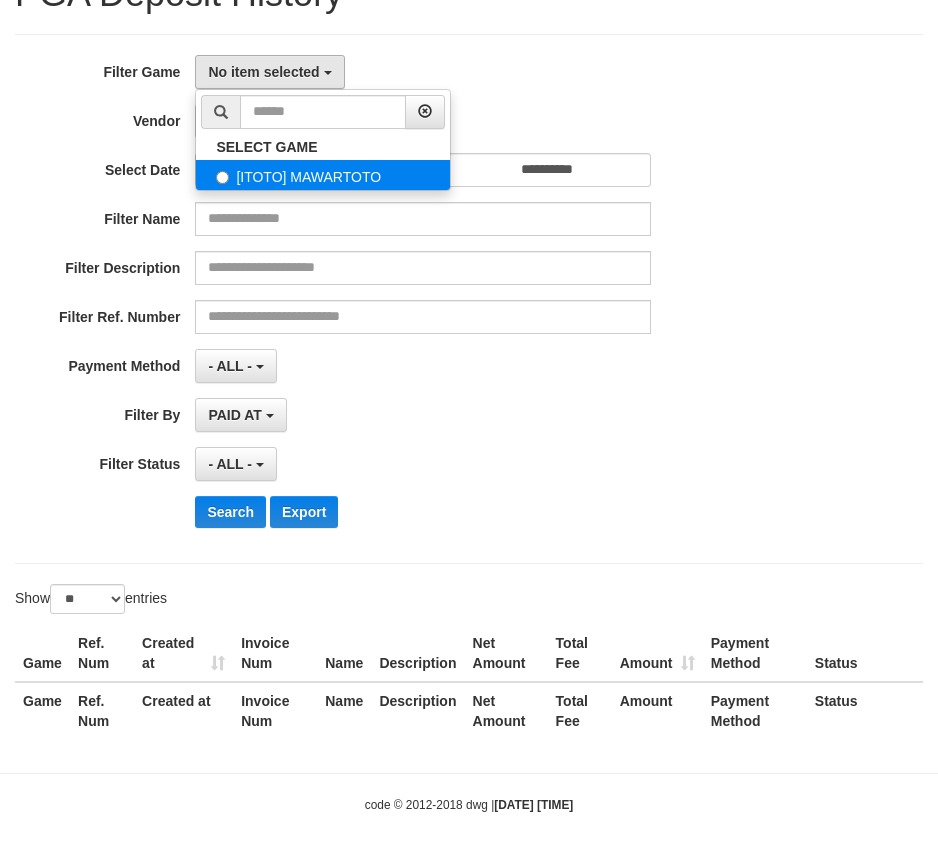 select on "***" 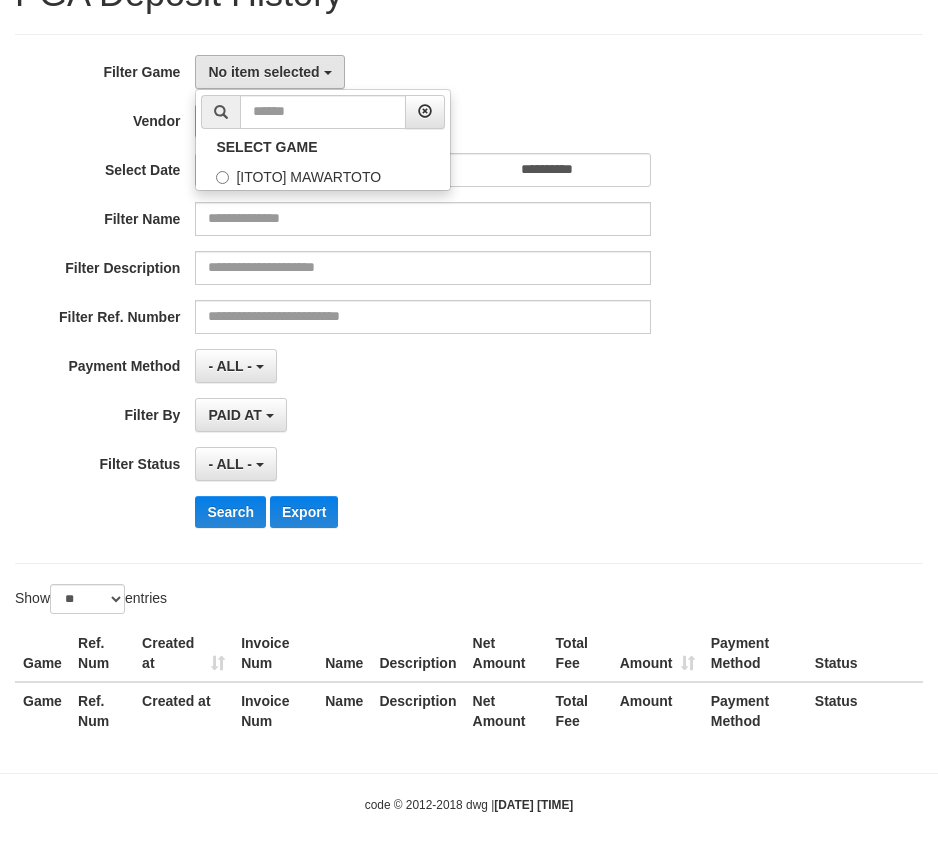 scroll, scrollTop: 18, scrollLeft: 0, axis: vertical 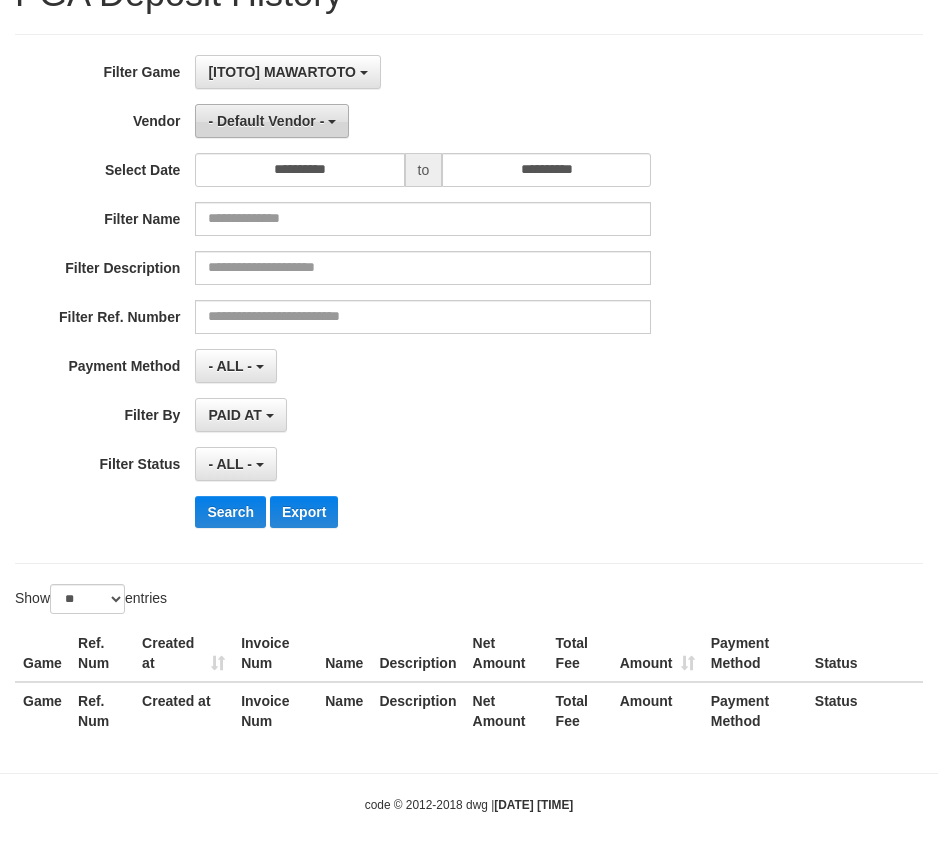 click on "- Default Vendor -" at bounding box center [266, 121] 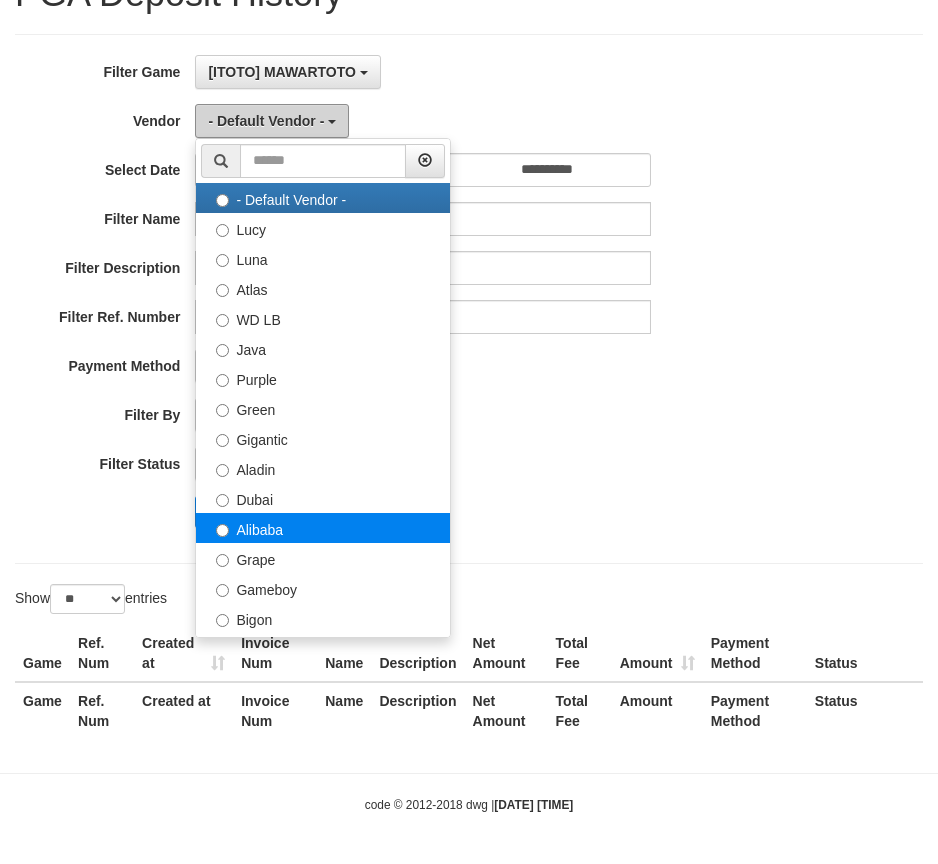 scroll, scrollTop: 656, scrollLeft: 0, axis: vertical 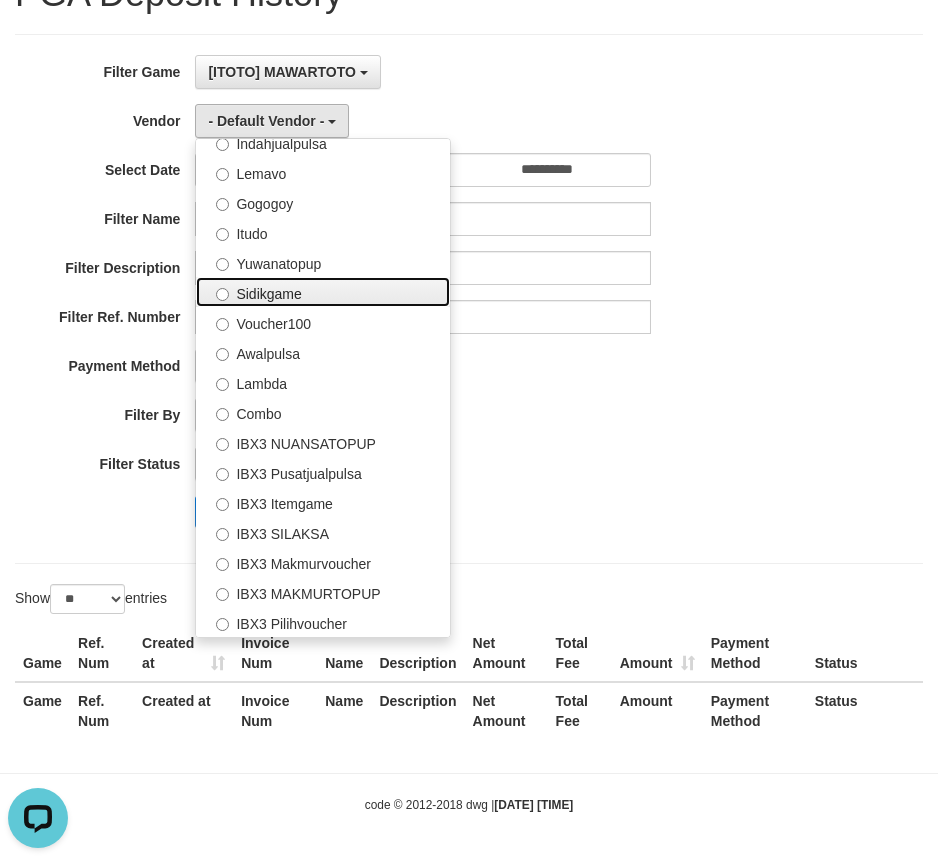 click on "Sidikgame" at bounding box center [323, 292] 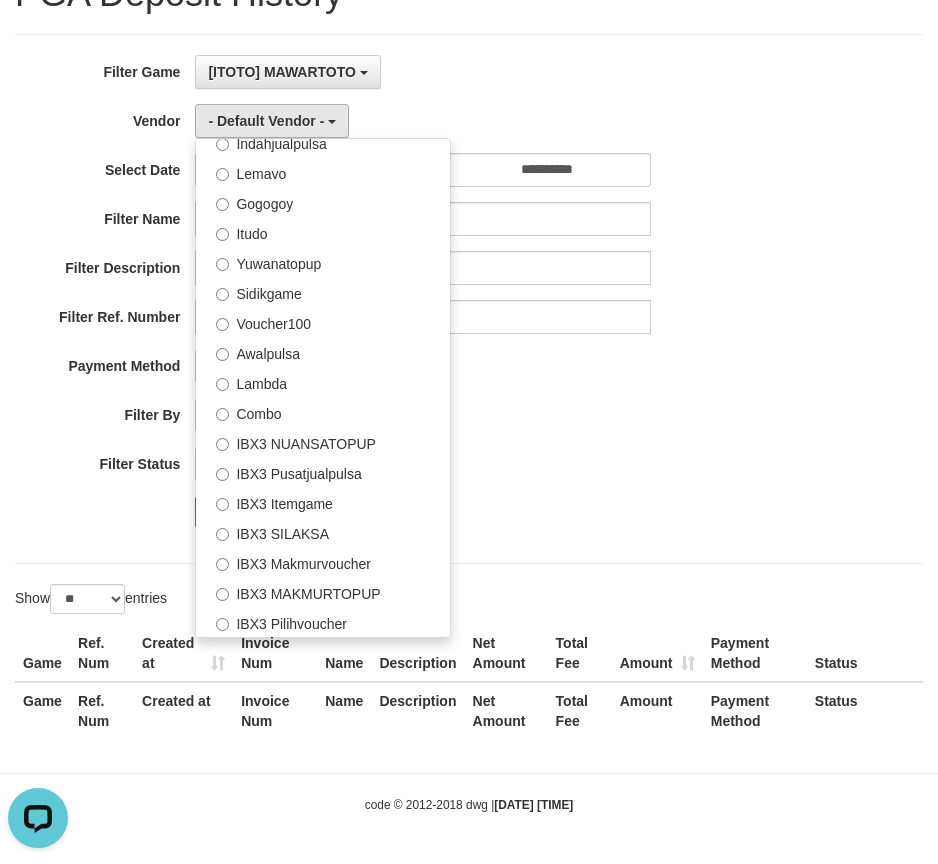 select on "**********" 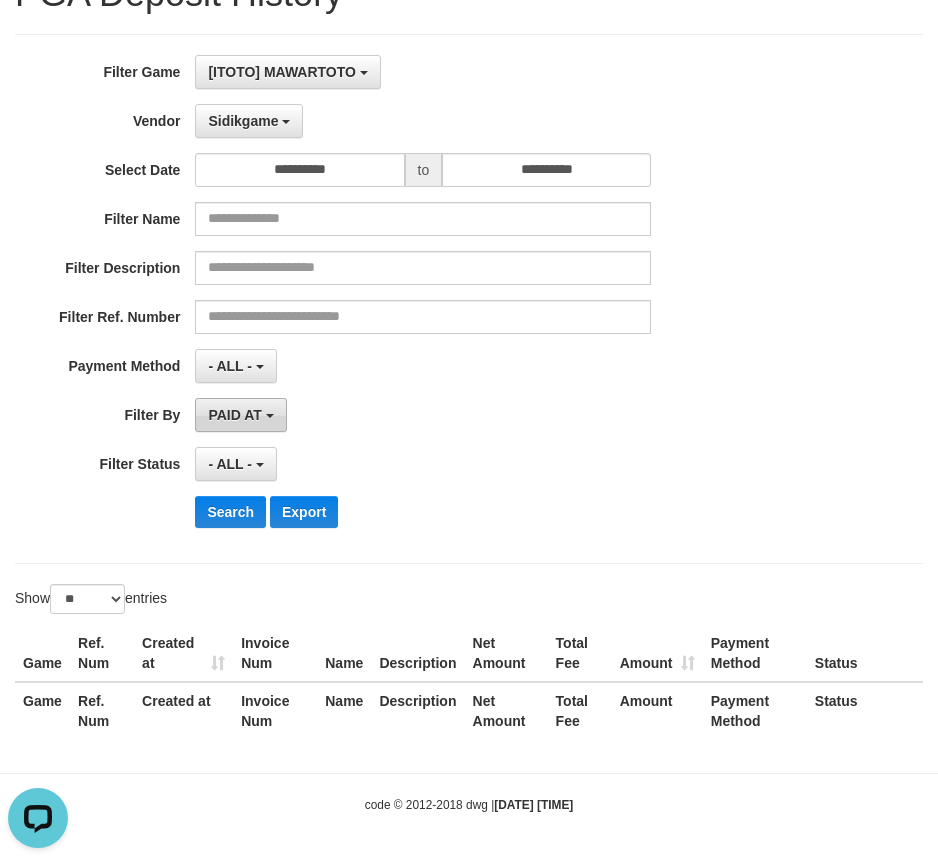 click on "PAID AT" at bounding box center [240, 415] 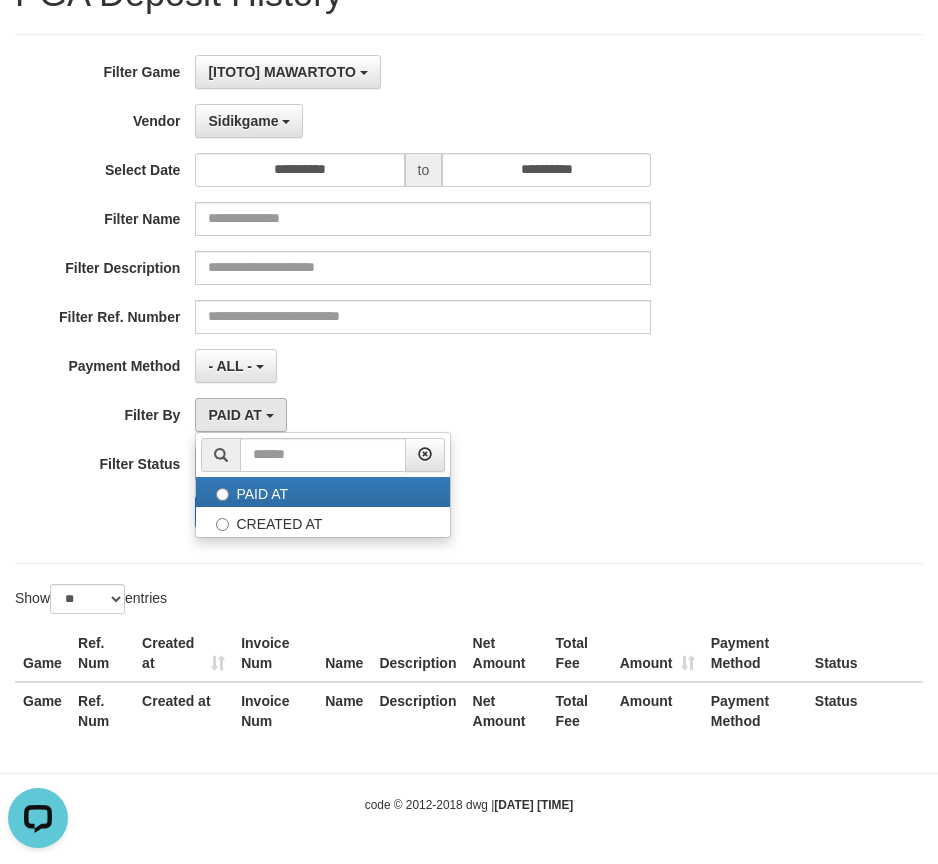 drag, startPoint x: 270, startPoint y: 488, endPoint x: 279, endPoint y: 512, distance: 25.632011 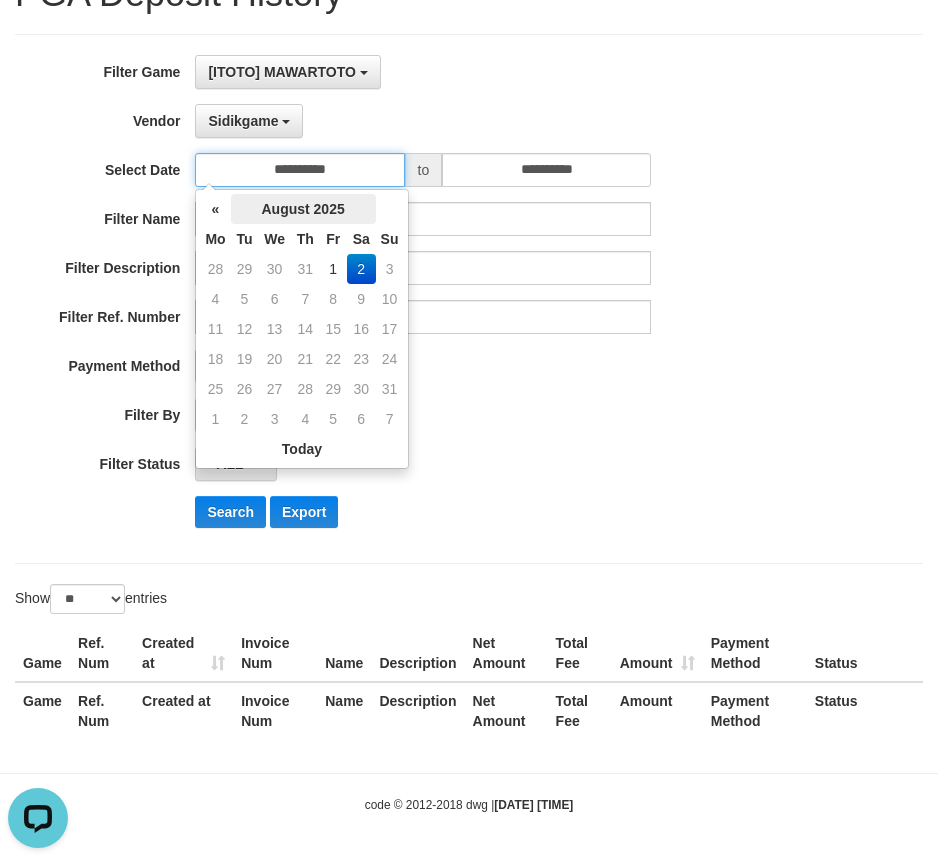 drag, startPoint x: 310, startPoint y: 170, endPoint x: 319, endPoint y: 222, distance: 52.773098 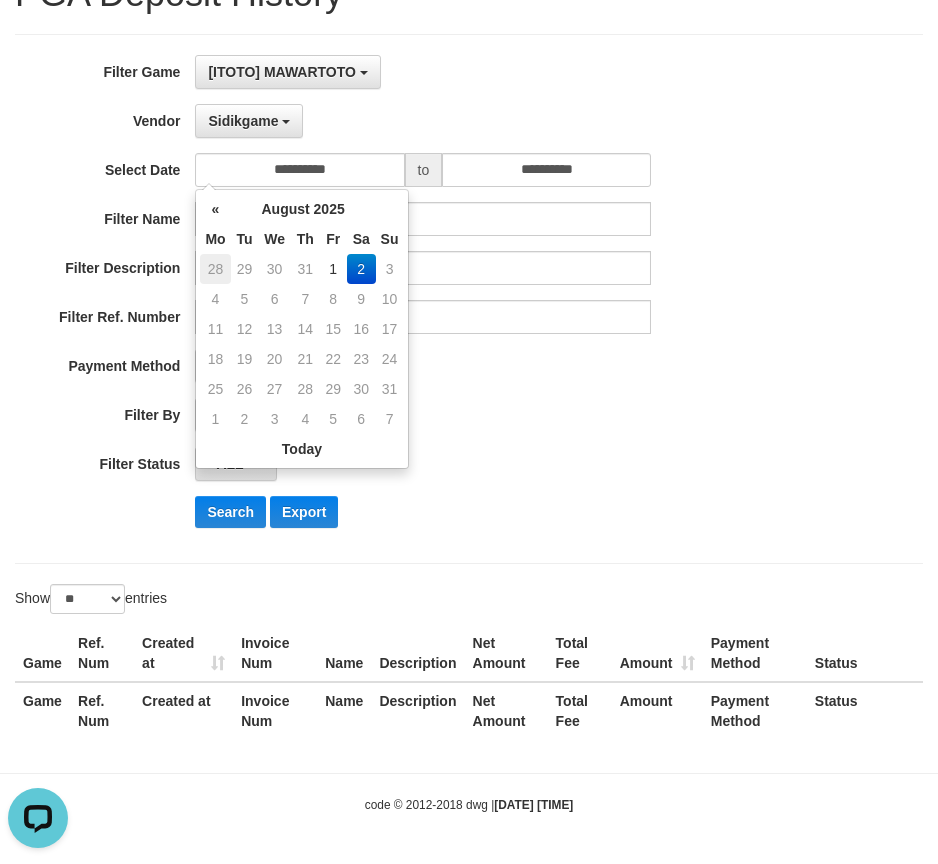 click on "28" at bounding box center (215, 269) 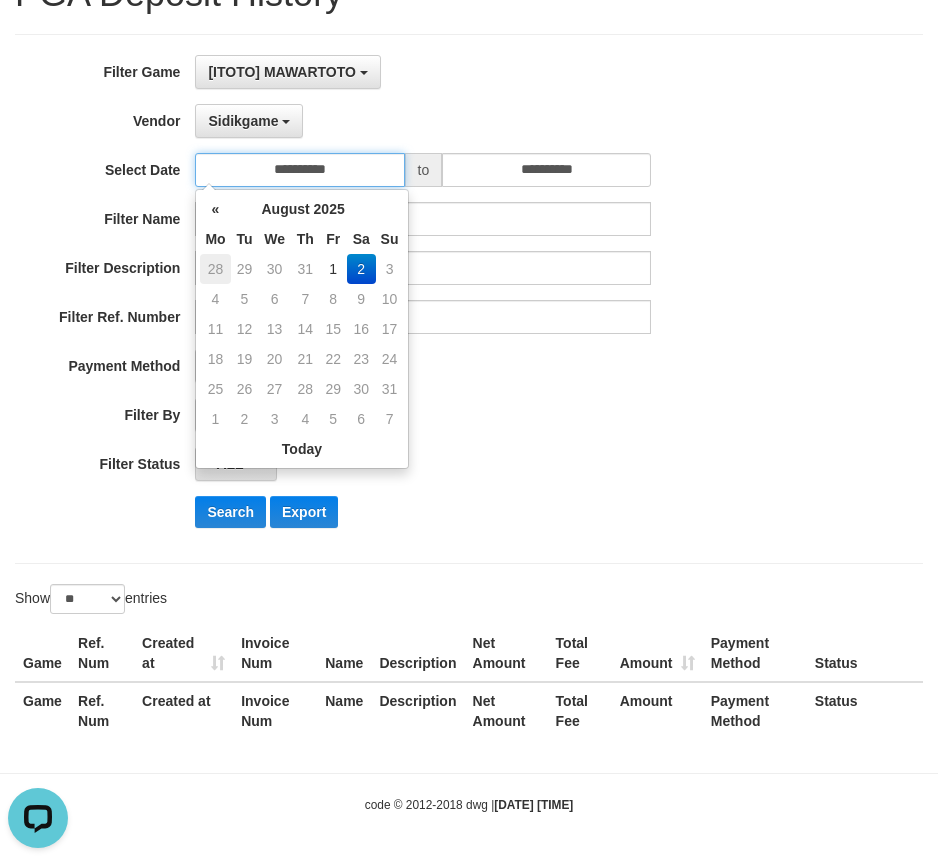 type on "**********" 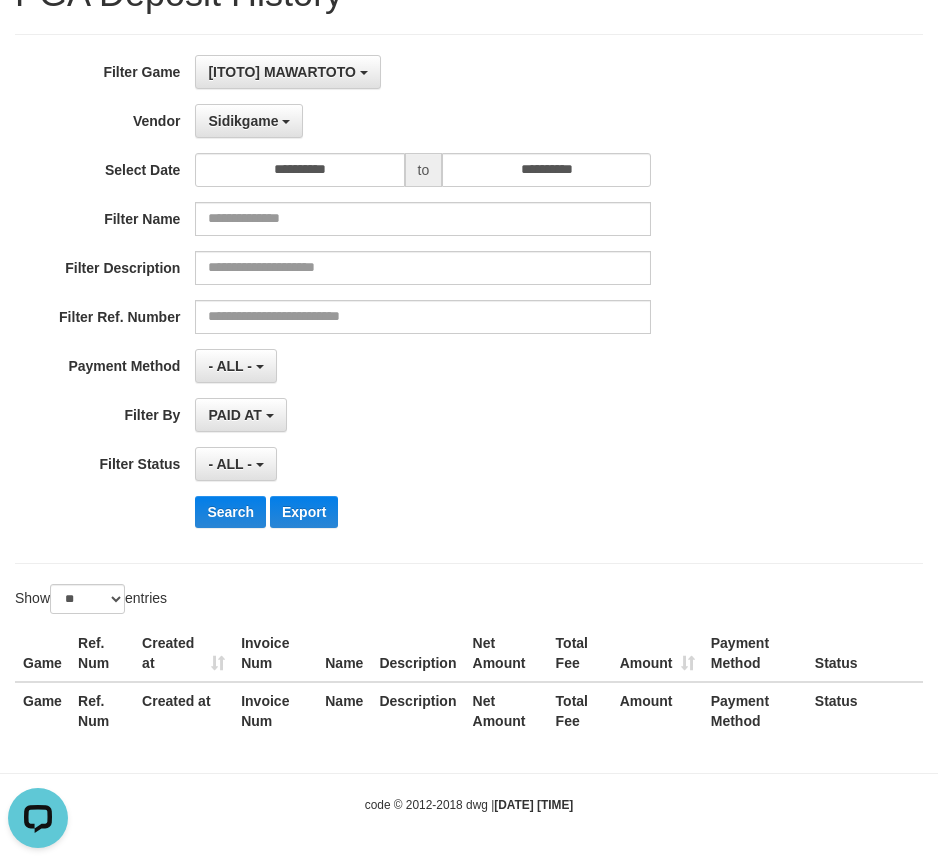 click on "**********" at bounding box center [391, 299] 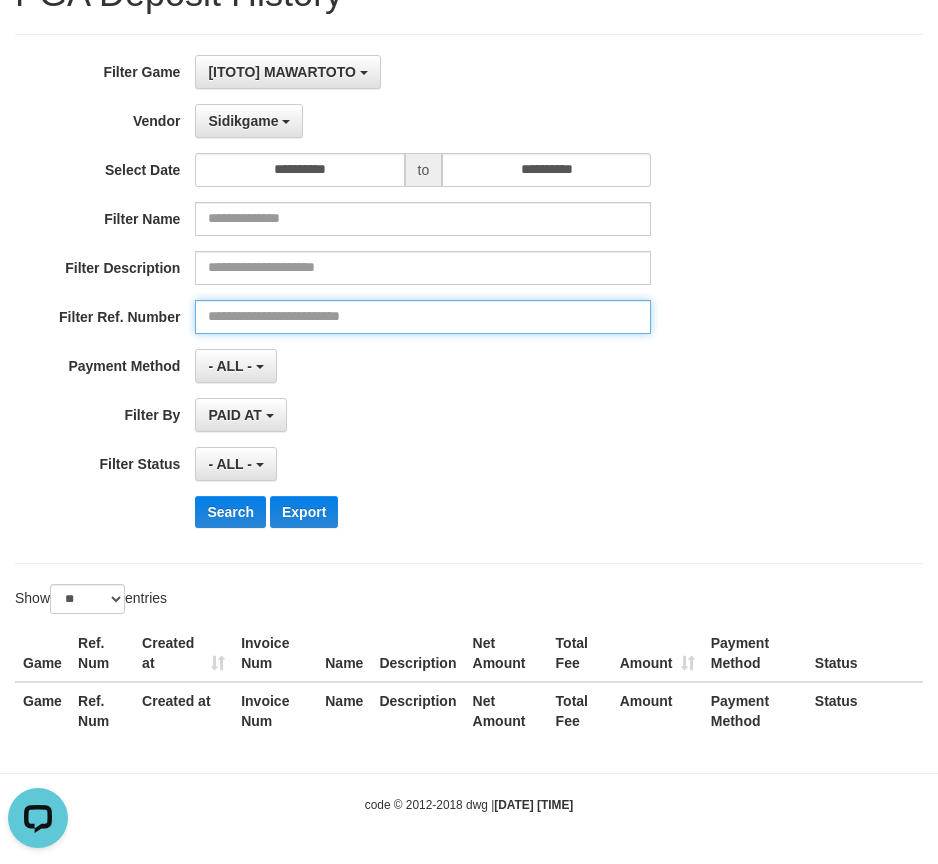 click at bounding box center (423, 317) 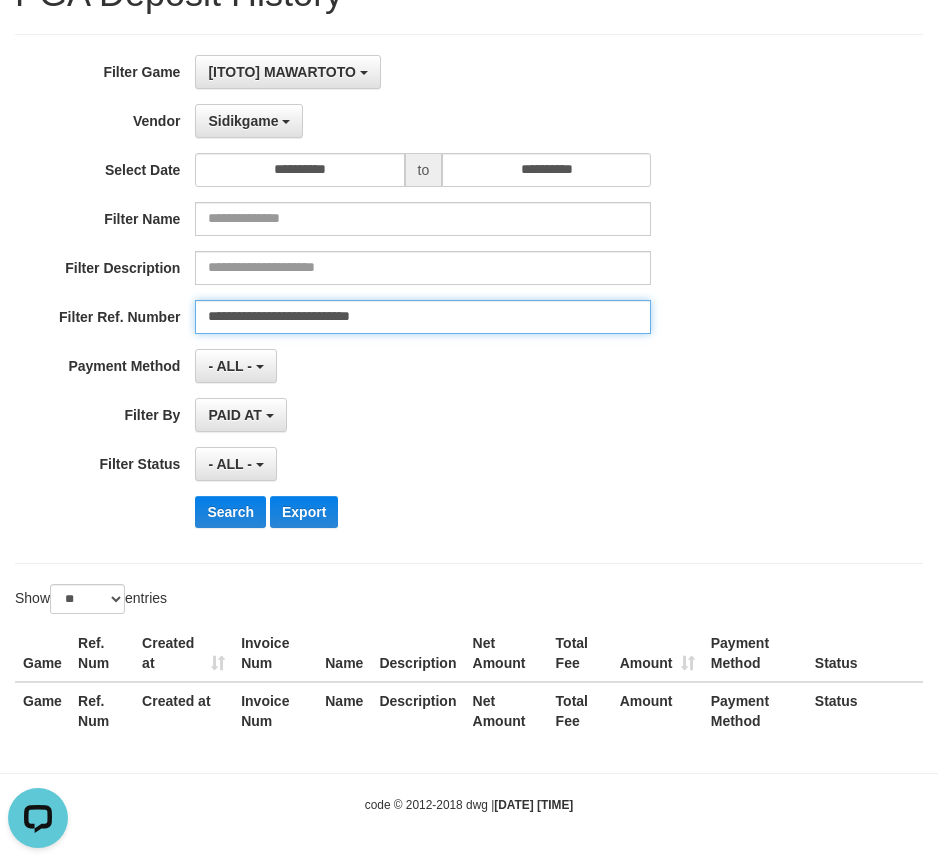 type on "**********" 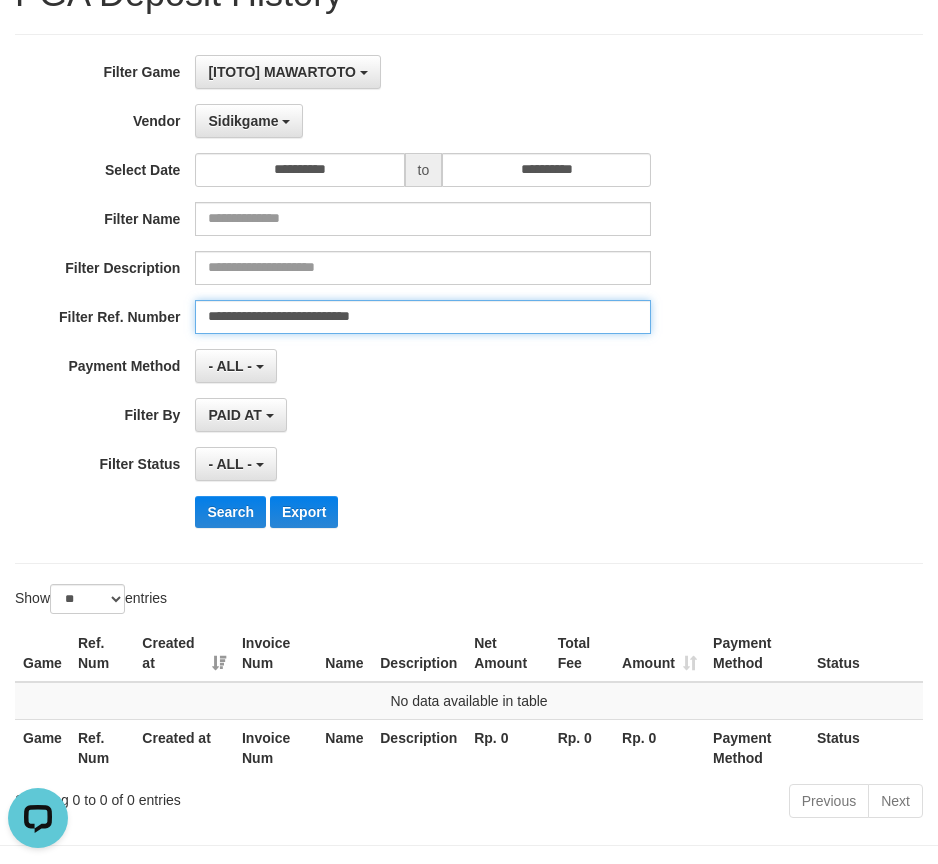 click on "**********" at bounding box center (423, 317) 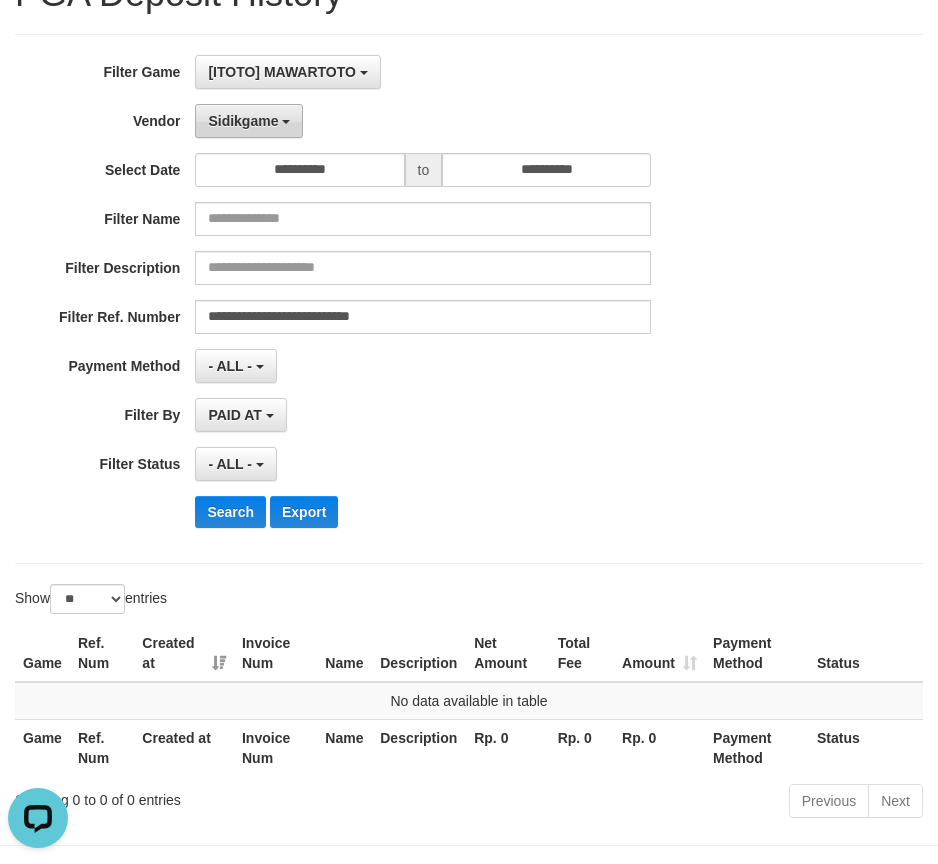click on "Sidikgame" at bounding box center [243, 121] 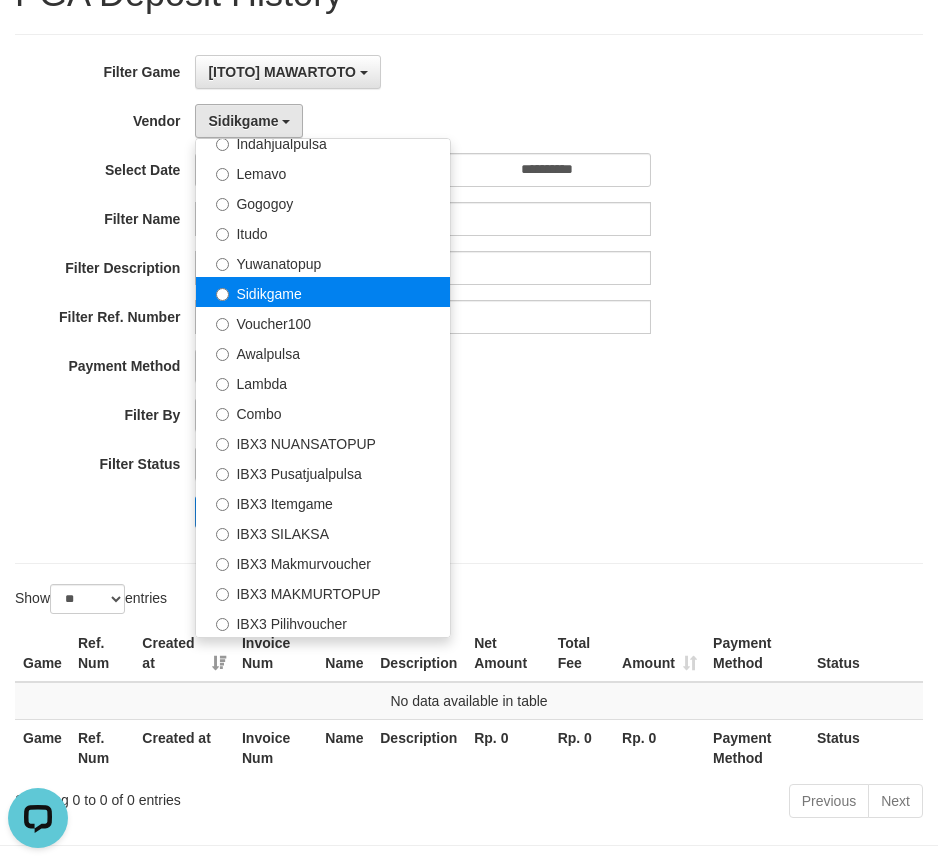 click on "Sidikgame" at bounding box center [323, 292] 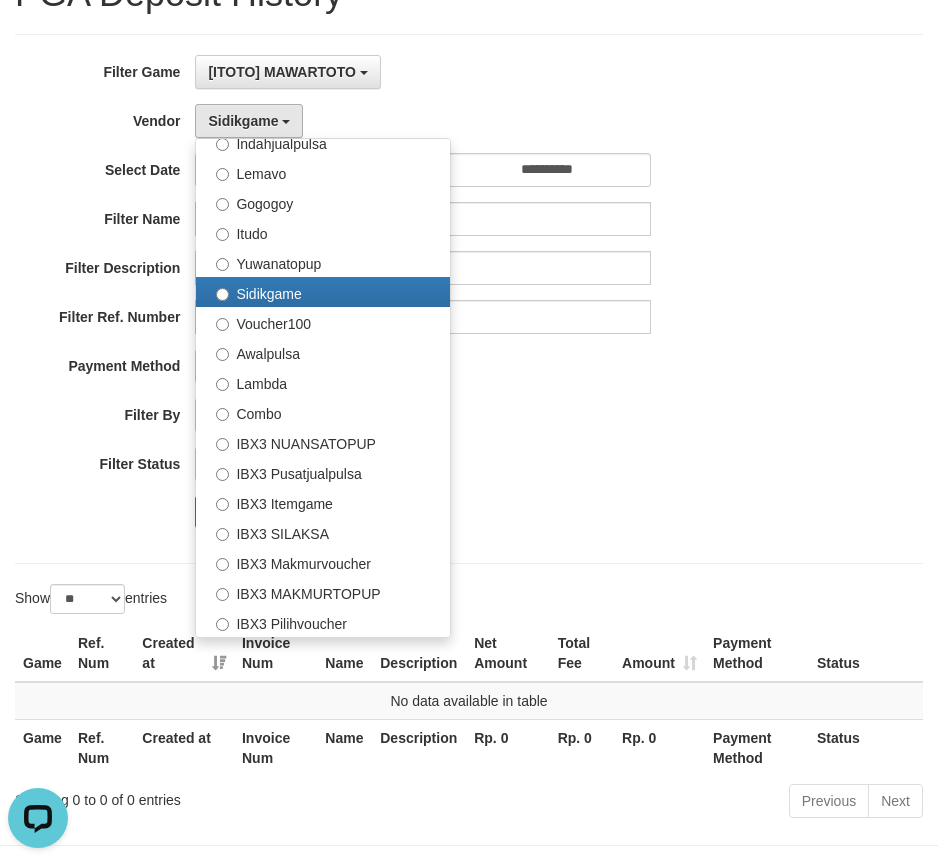 drag, startPoint x: 721, startPoint y: 335, endPoint x: 636, endPoint y: 243, distance: 125.25574 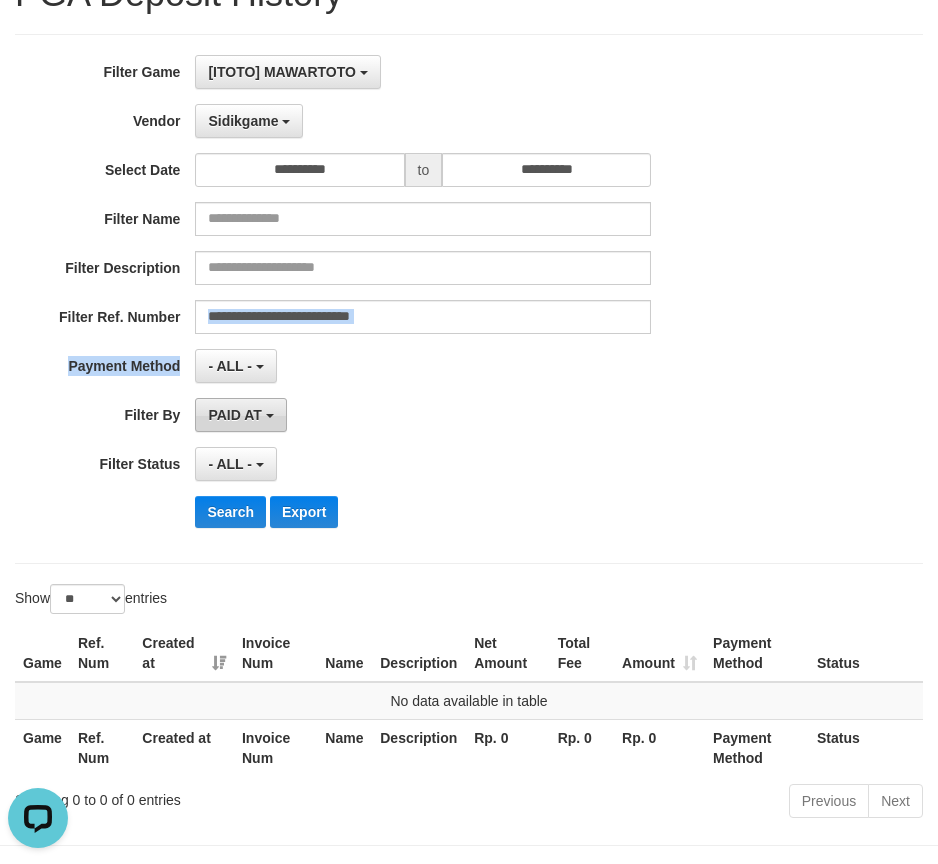 click on "PAID AT" at bounding box center [234, 415] 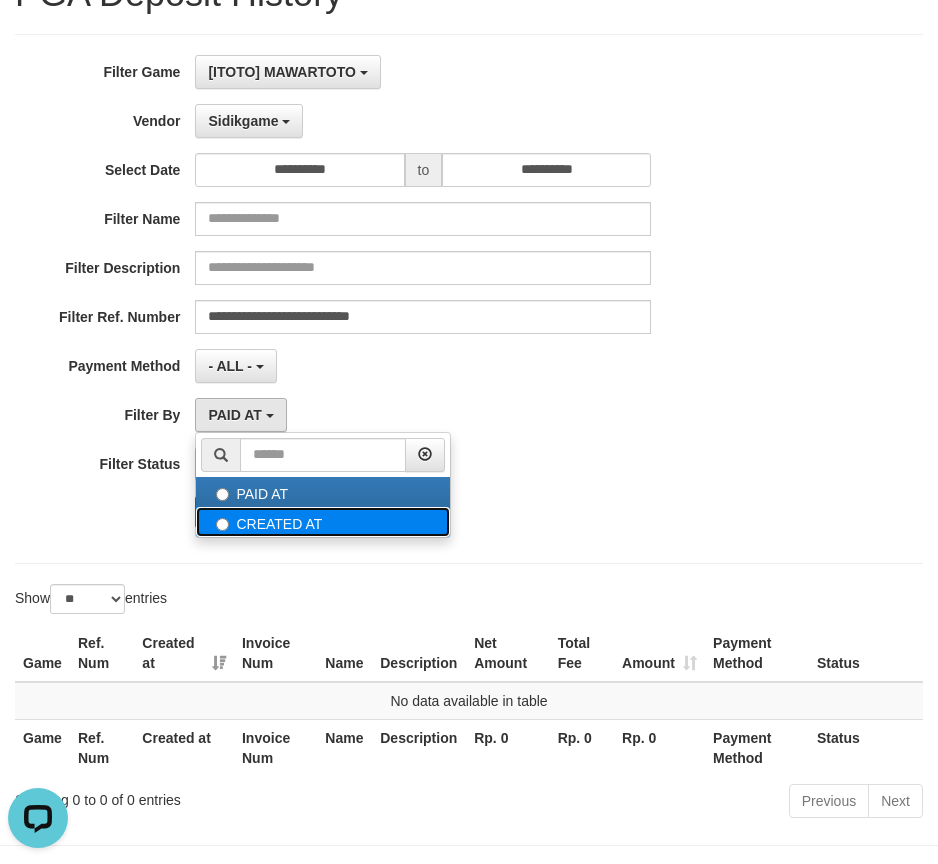 click on "CREATED AT" at bounding box center (323, 522) 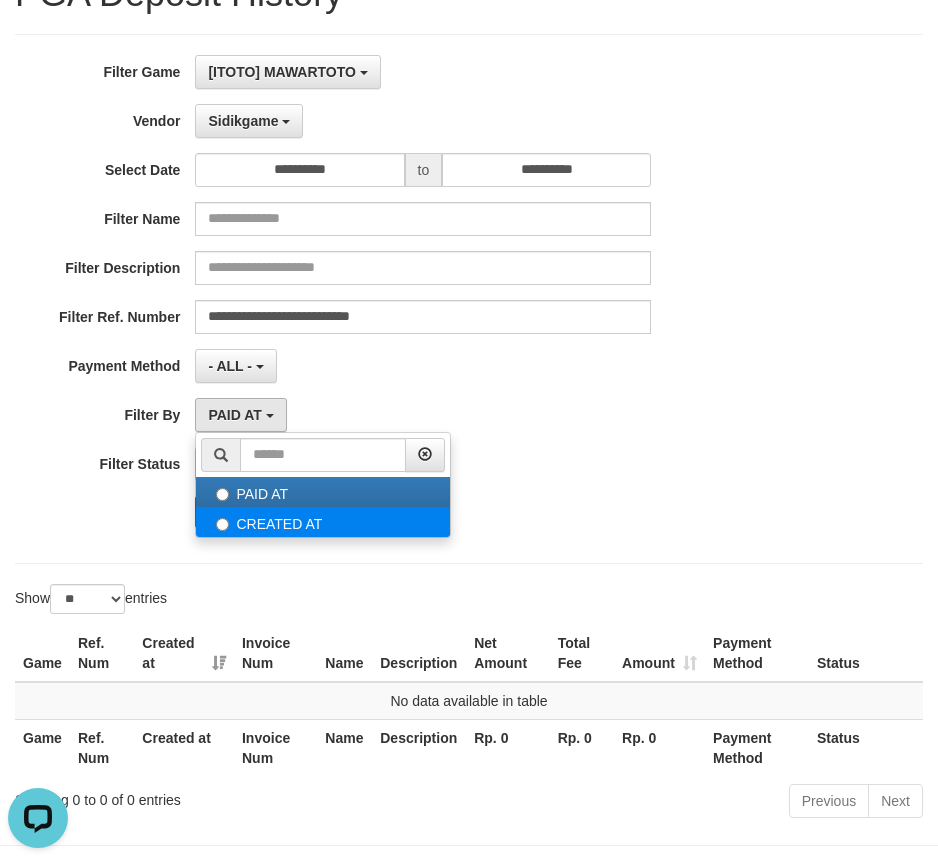 select on "*" 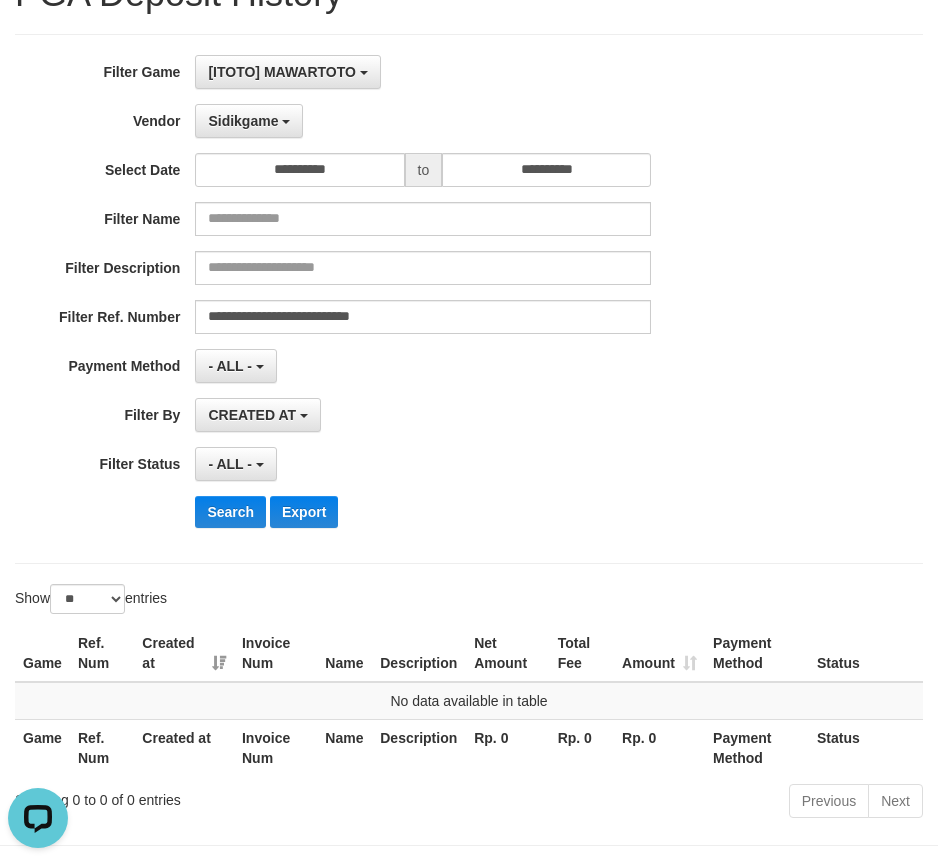 click on "**********" at bounding box center [391, 299] 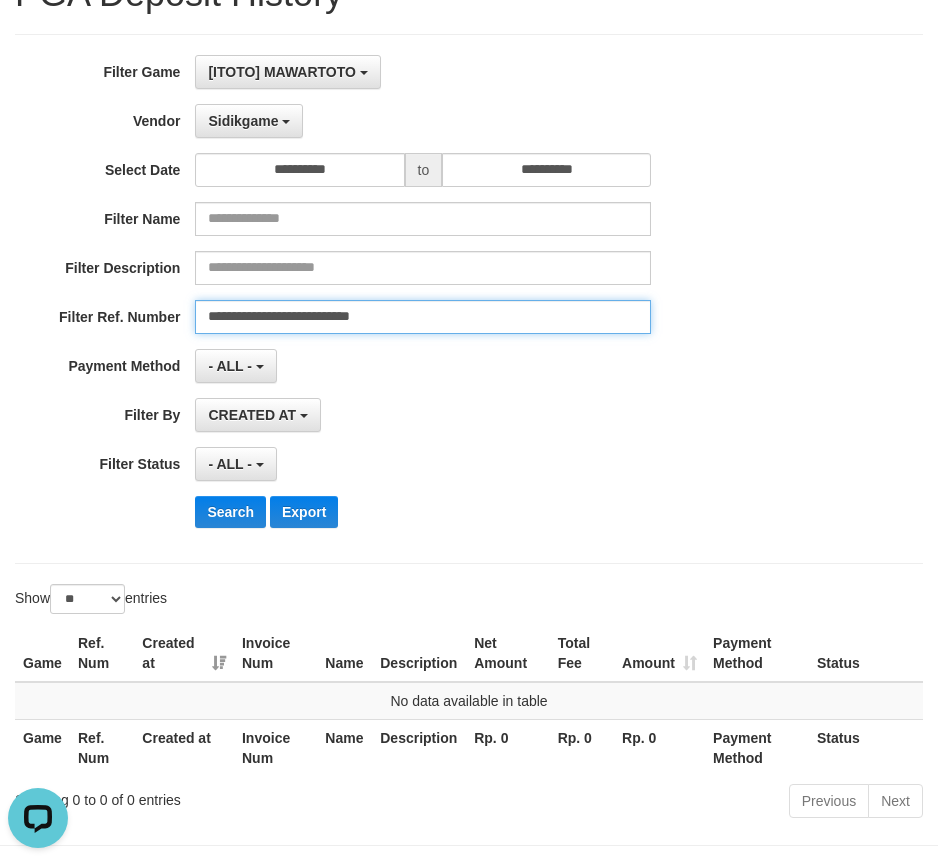 click on "**********" at bounding box center (423, 317) 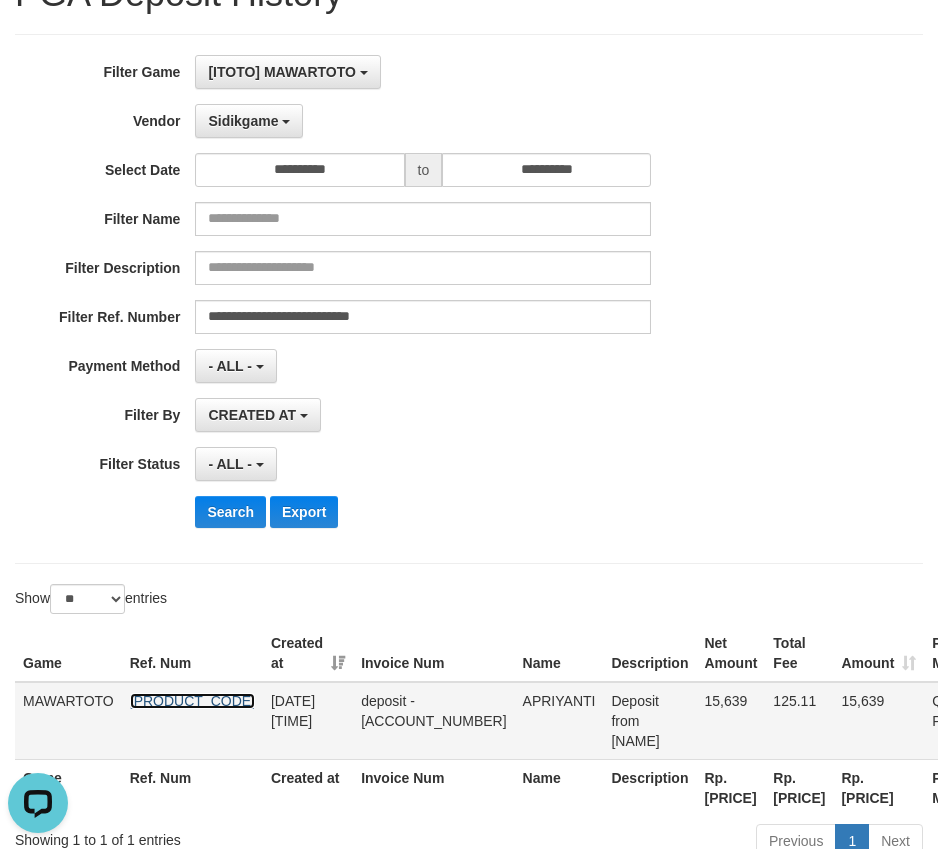 click on "[PRODUCT_CODE]" at bounding box center (192, 701) 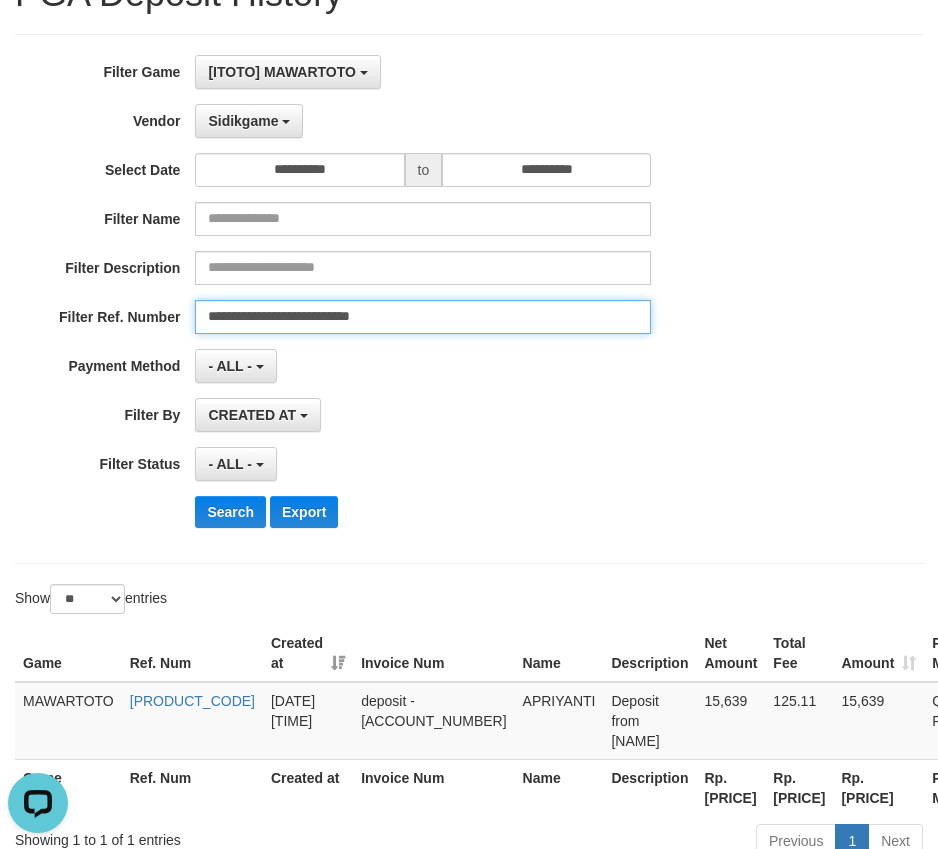 click on "**********" at bounding box center (423, 317) 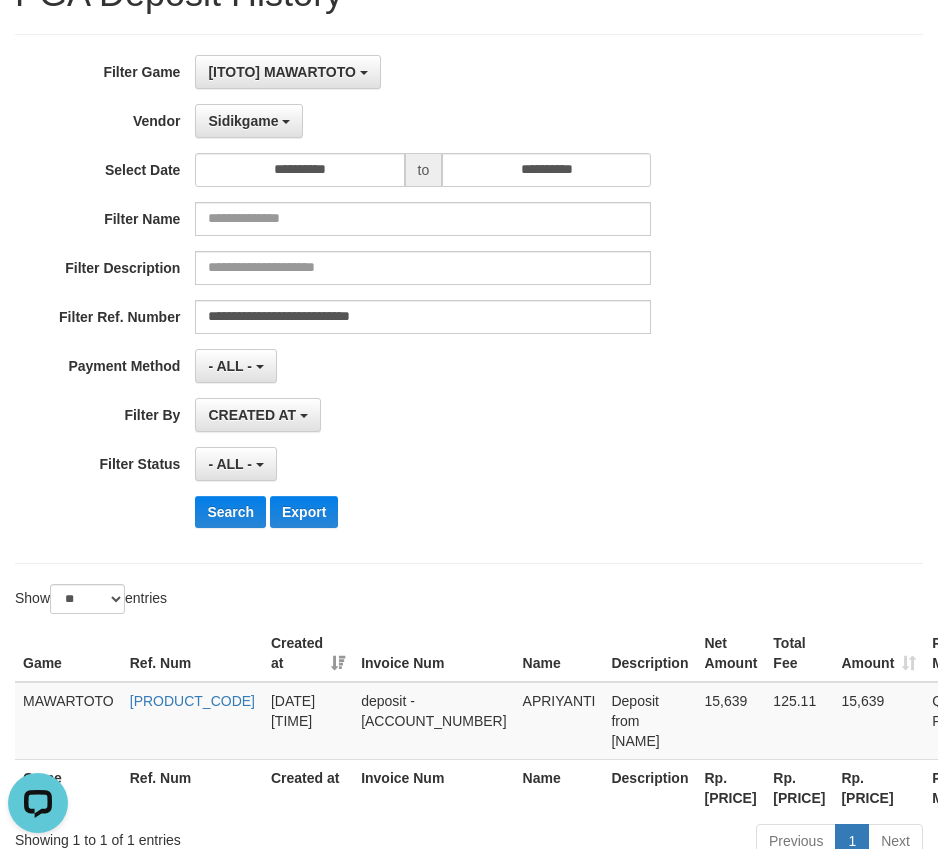 click on "**********" at bounding box center [391, 464] 